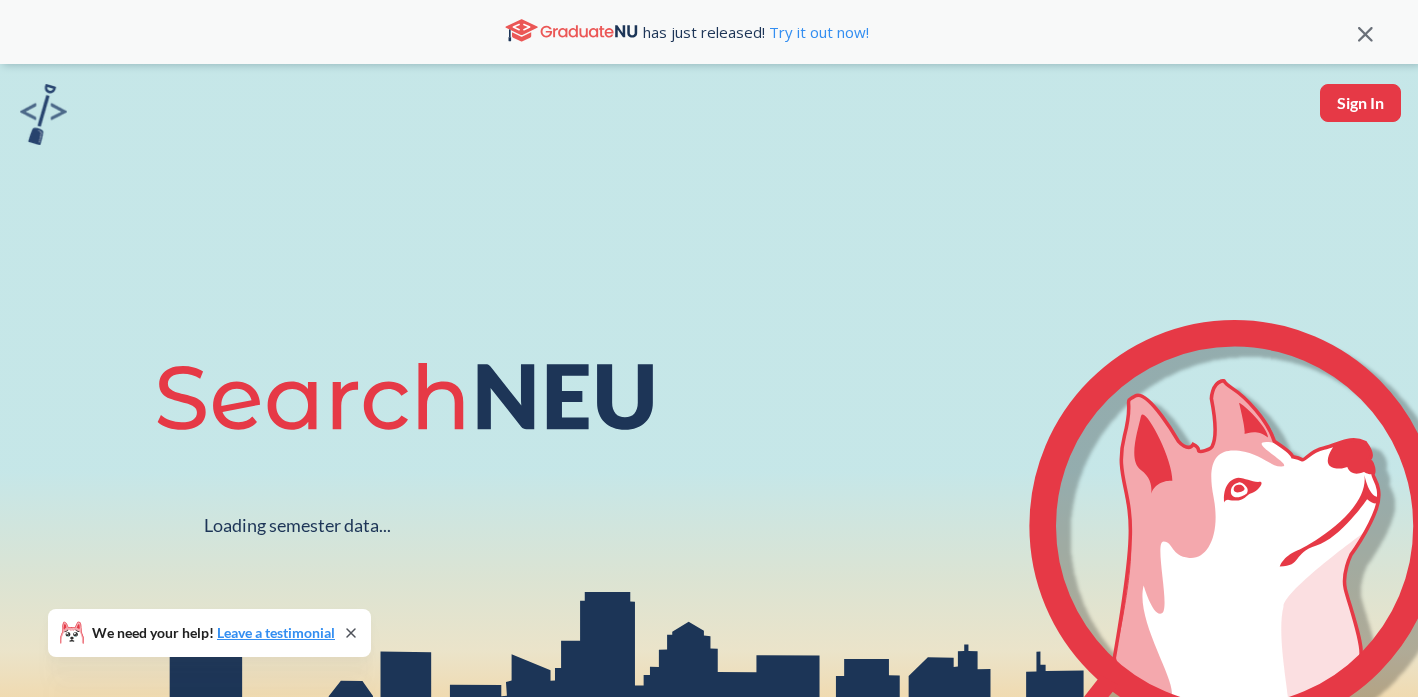 scroll, scrollTop: 0, scrollLeft: 0, axis: both 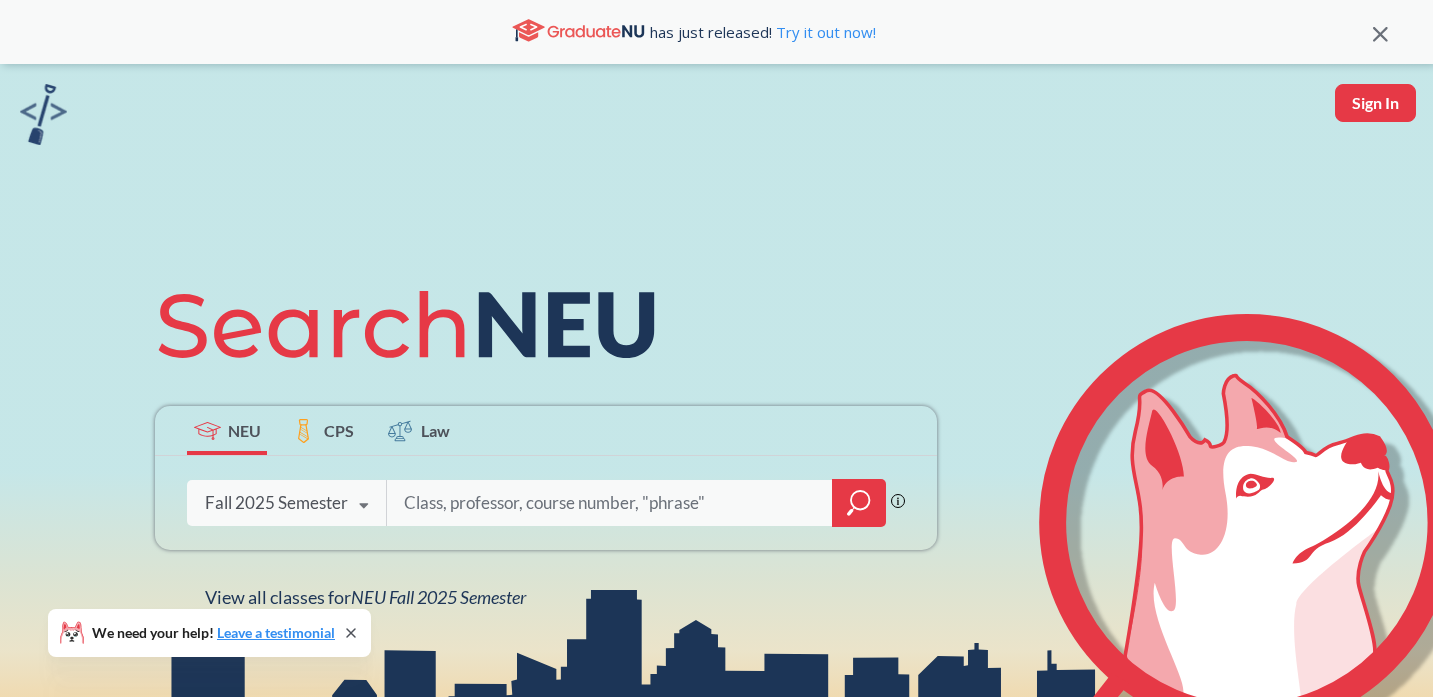 click at bounding box center (610, 503) 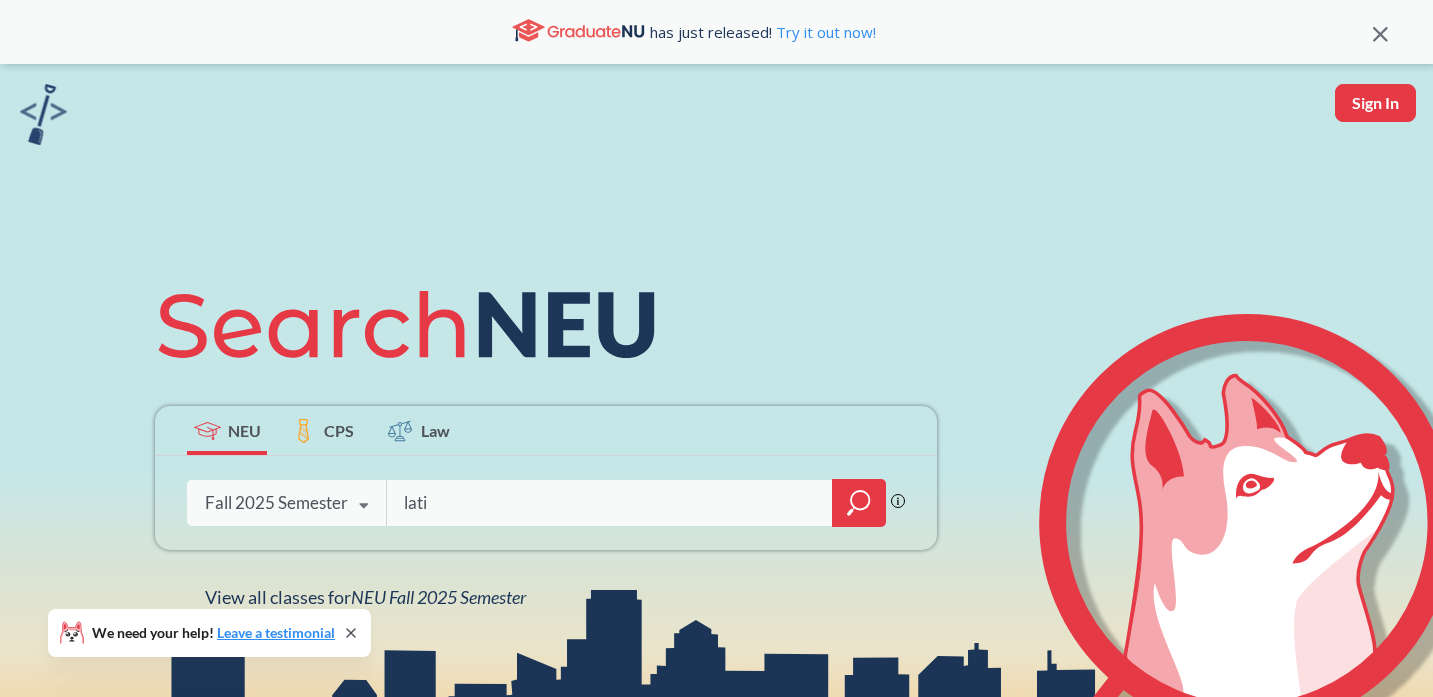 type on "latin" 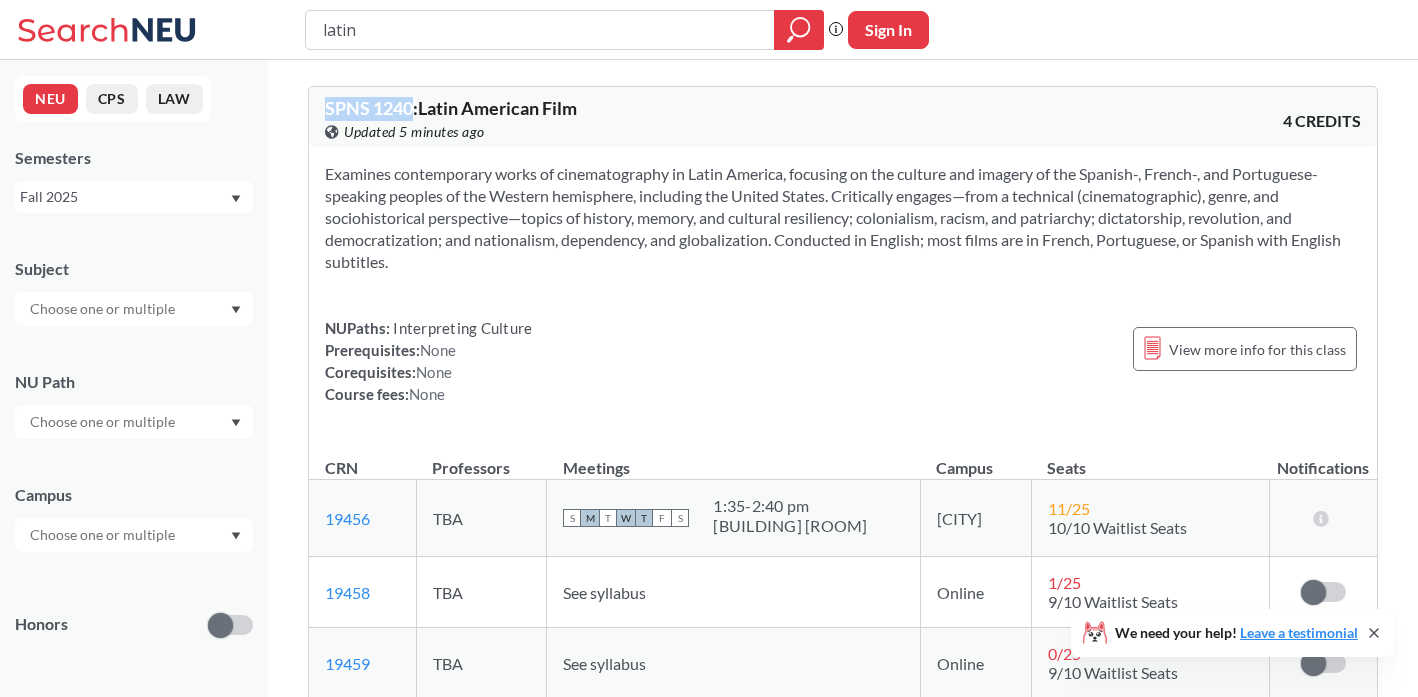 drag, startPoint x: 411, startPoint y: 109, endPoint x: 260, endPoint y: 109, distance: 151 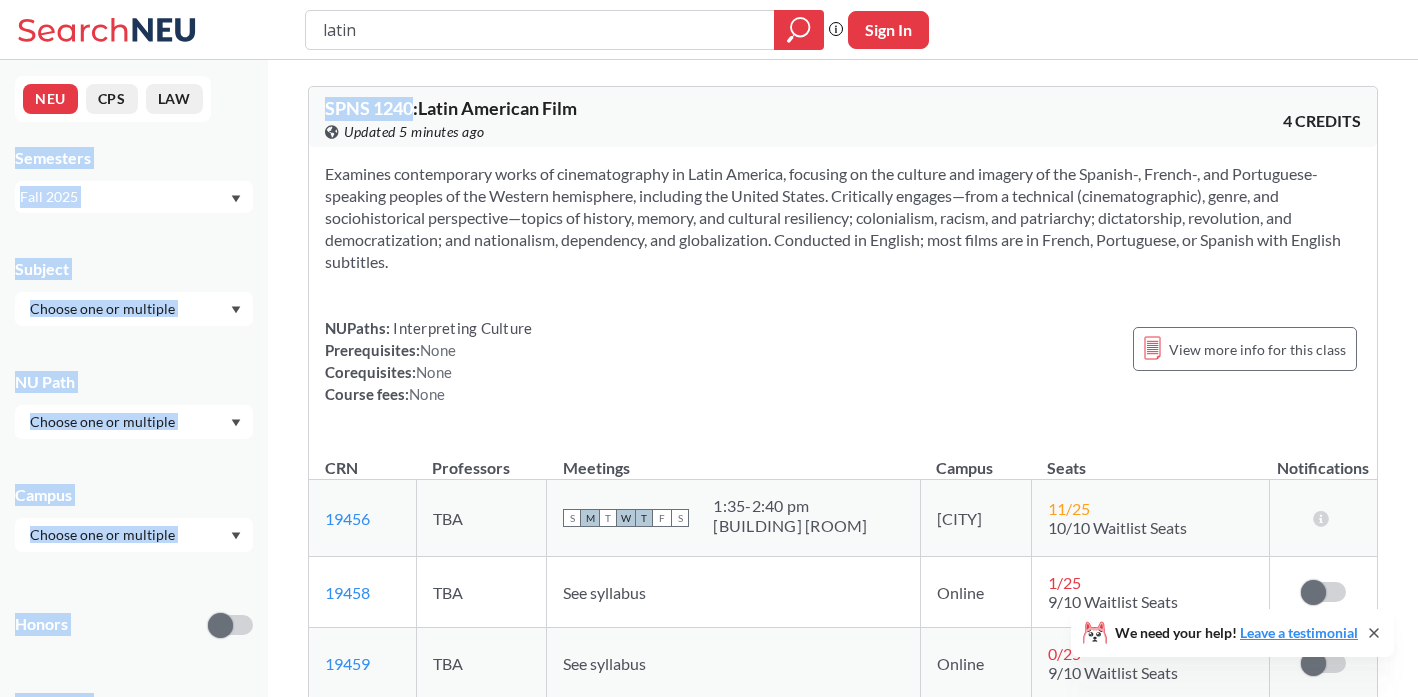 copy on "Semesters Fall 2025 Subject NU Path Campus Honors Class Type Lecture 1934 Seminar 298 Individual Instruction 267 Lab 128 Studio 99 Off-campus instruction 67 Recitation/Discussion 36 Off-campus instruction w/ lec 34 Course ID Range 1000 2000 3000 4000 5000 6000 7000 8000 SPNS 1240" 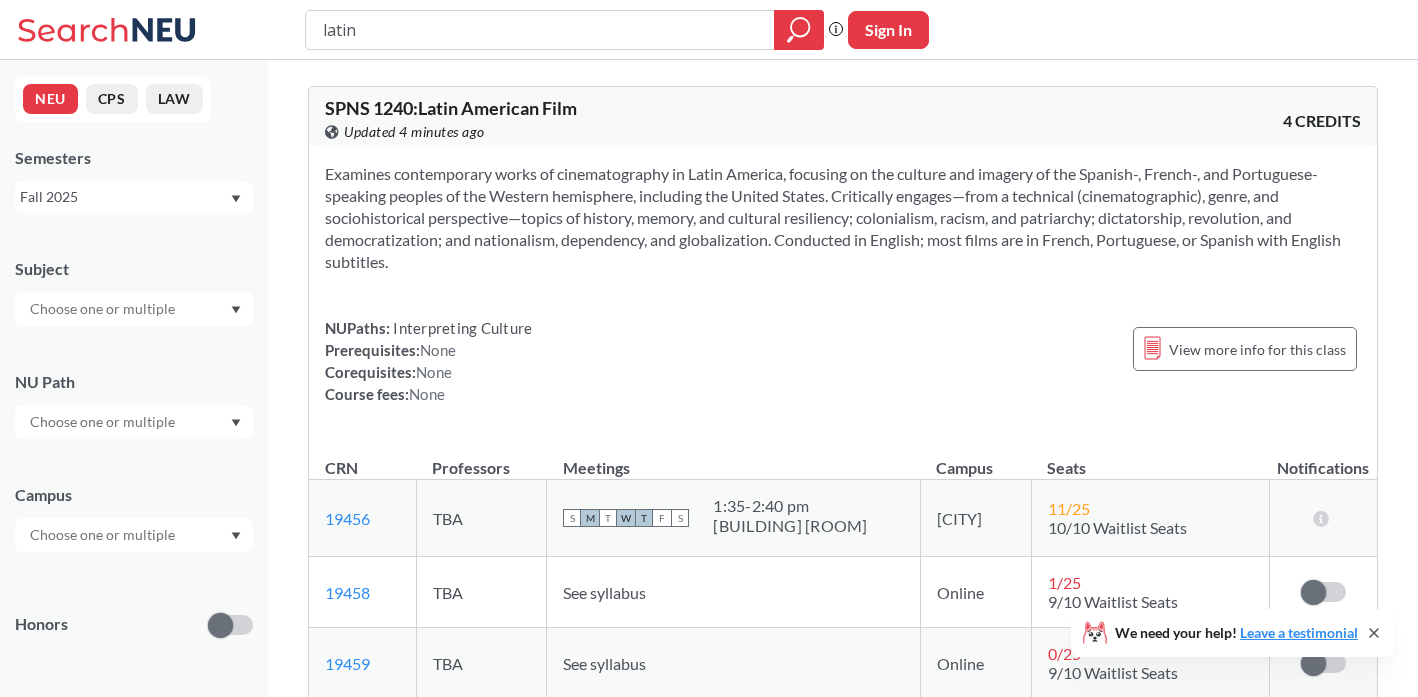 click on "Semesters Fall 2025 Subject NU Path Campus Honors Class Type Lecture 1934 Seminar 298 Individual Instruction 267 Lab 128 Studio 99 Off-campus instruction 67 Recitation/Discussion 36 Off-campus instruction w/ lec 34 Course ID Range 1000 2000 3000 4000 5000 6000 7000 8000" at bounding box center [134, 378] 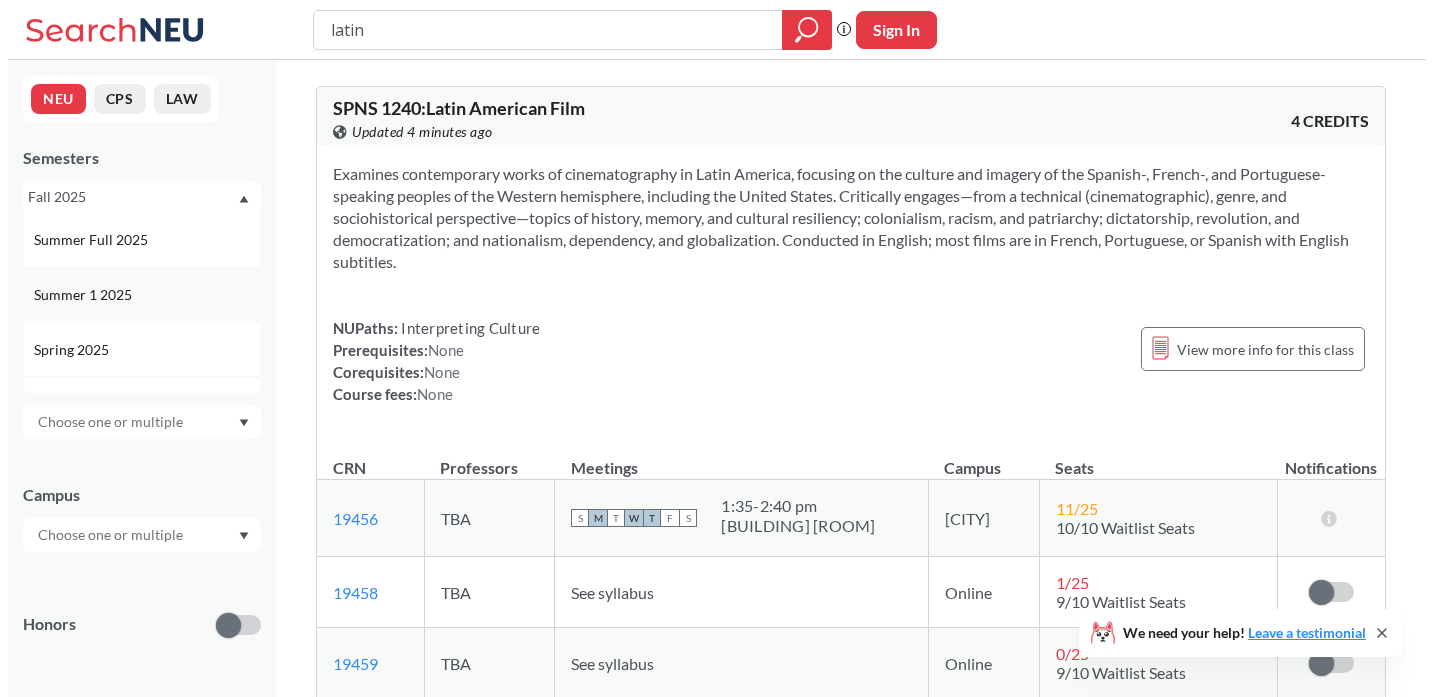 scroll, scrollTop: 113, scrollLeft: 0, axis: vertical 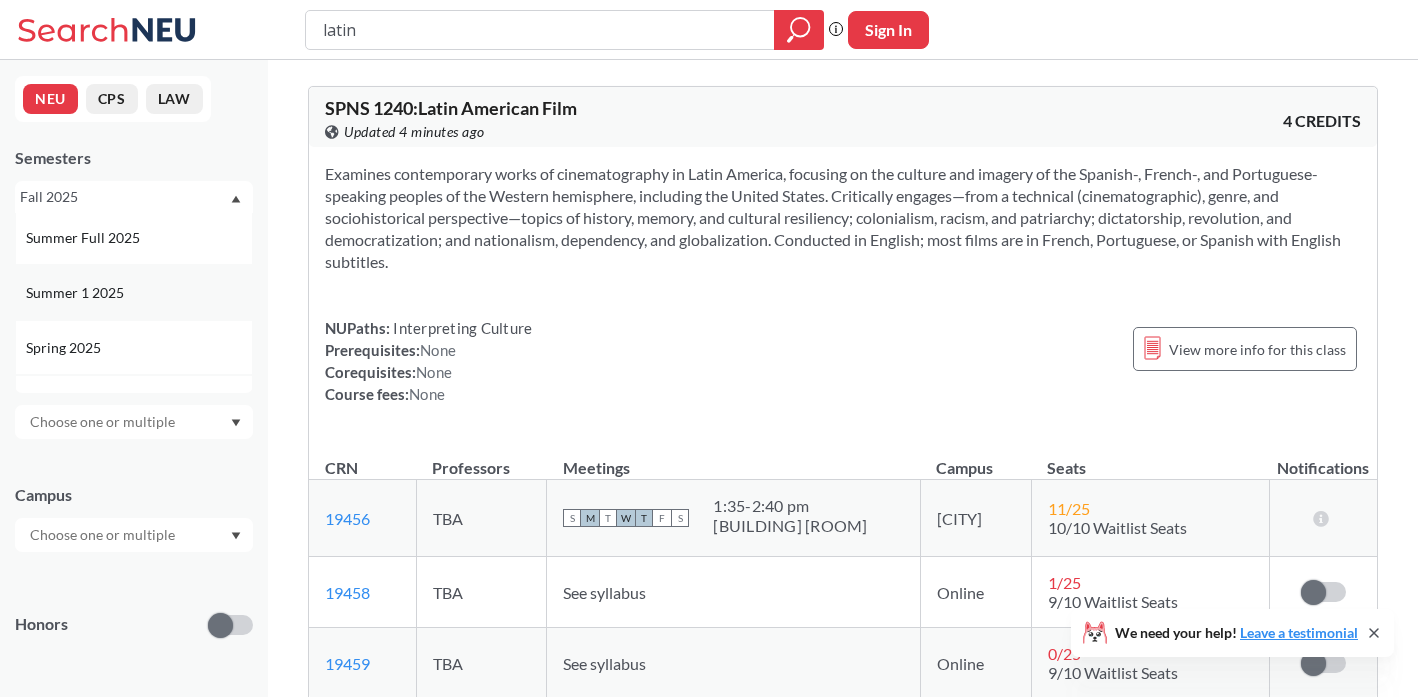 click on "Summer 1 2025" at bounding box center [139, 293] 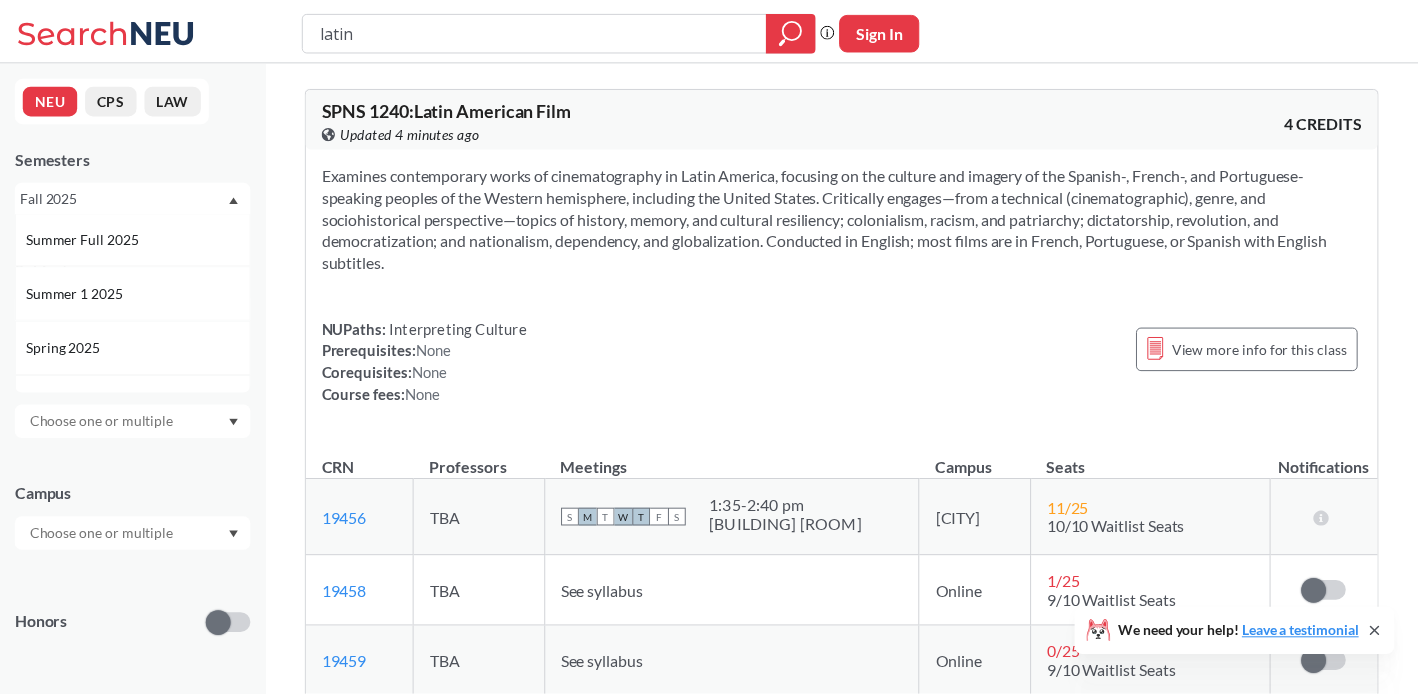 scroll, scrollTop: 0, scrollLeft: 0, axis: both 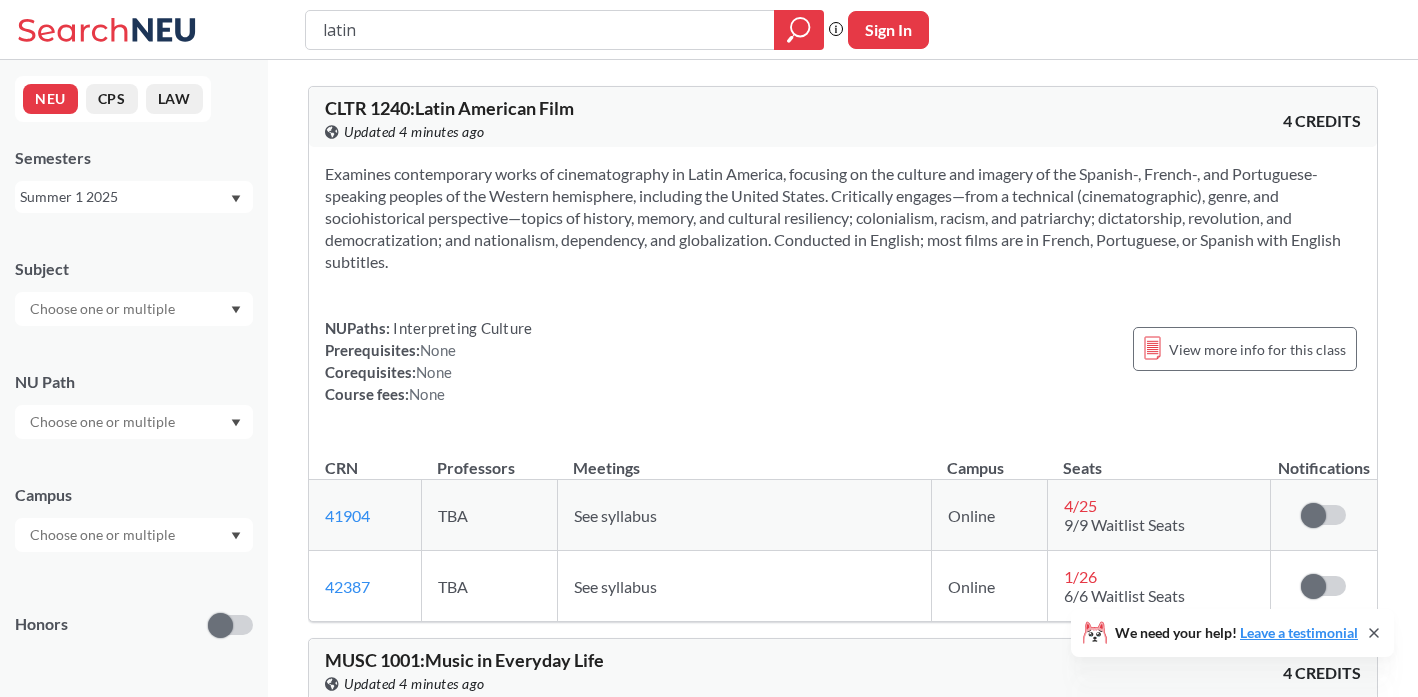 drag, startPoint x: 441, startPoint y: 19, endPoint x: 230, endPoint y: 0, distance: 211.85373 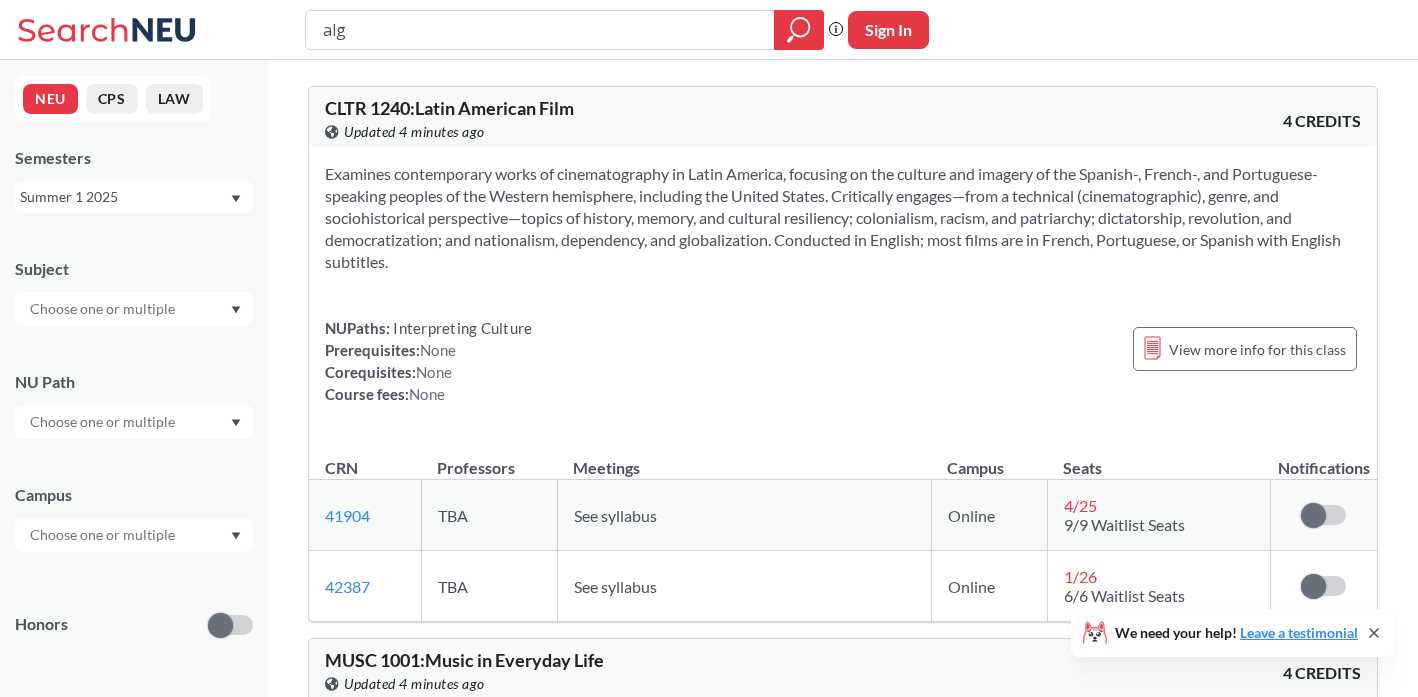 type on "algo" 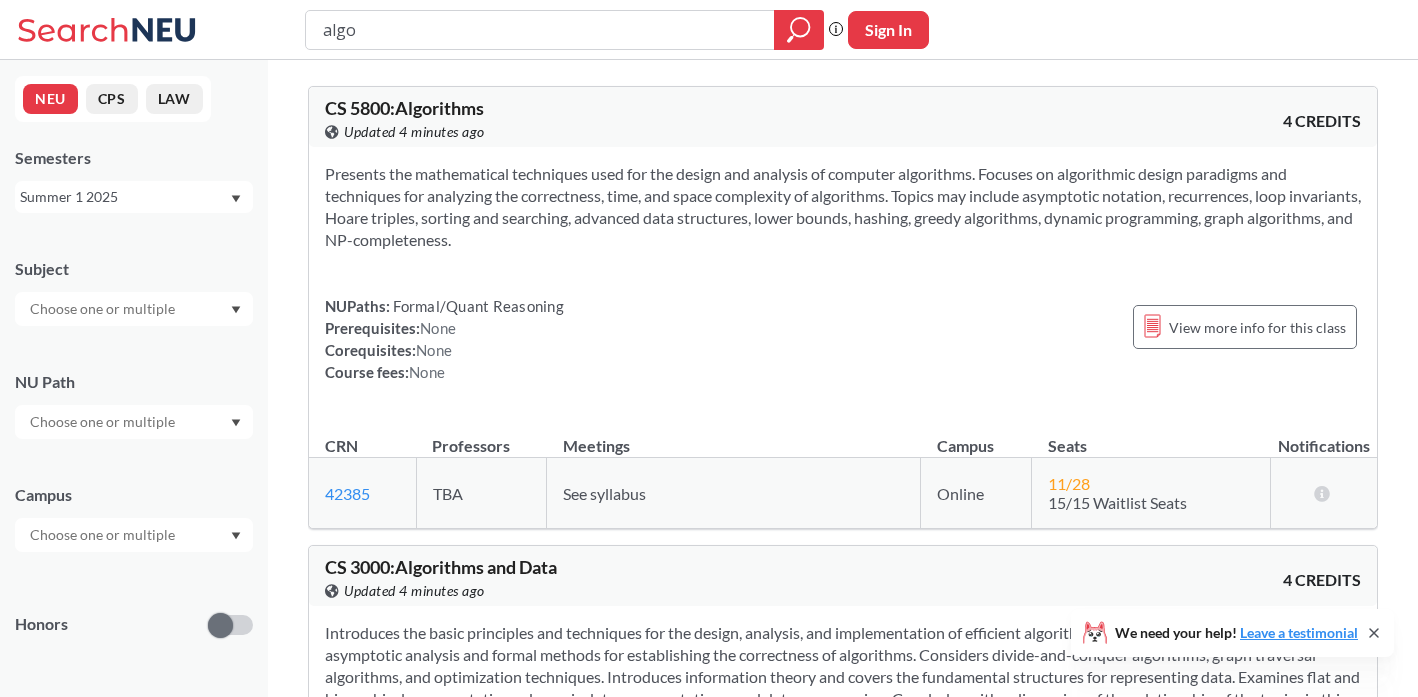 click on "NUPaths:   Formal/Quant Reasoning Prerequisites:  None Corequisites:  None Course fees:  None View more info for this class" at bounding box center (843, 339) 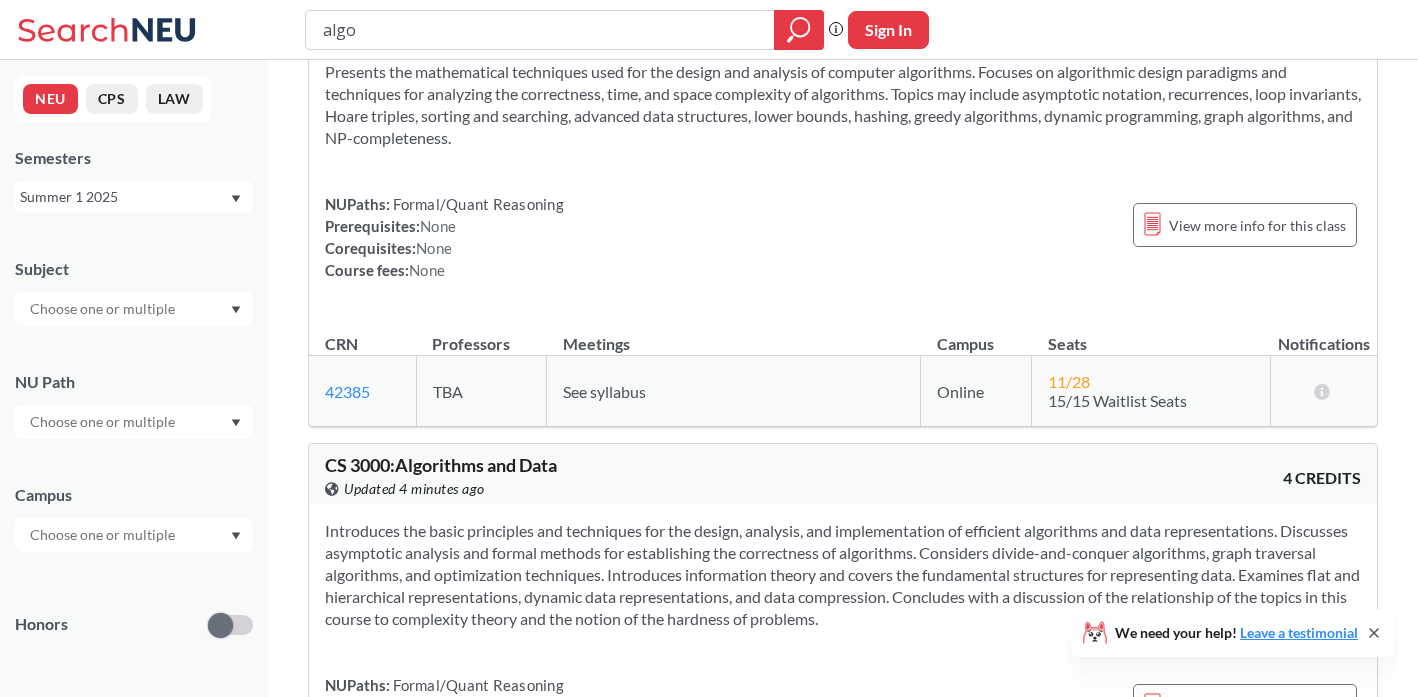 scroll, scrollTop: 0, scrollLeft: 0, axis: both 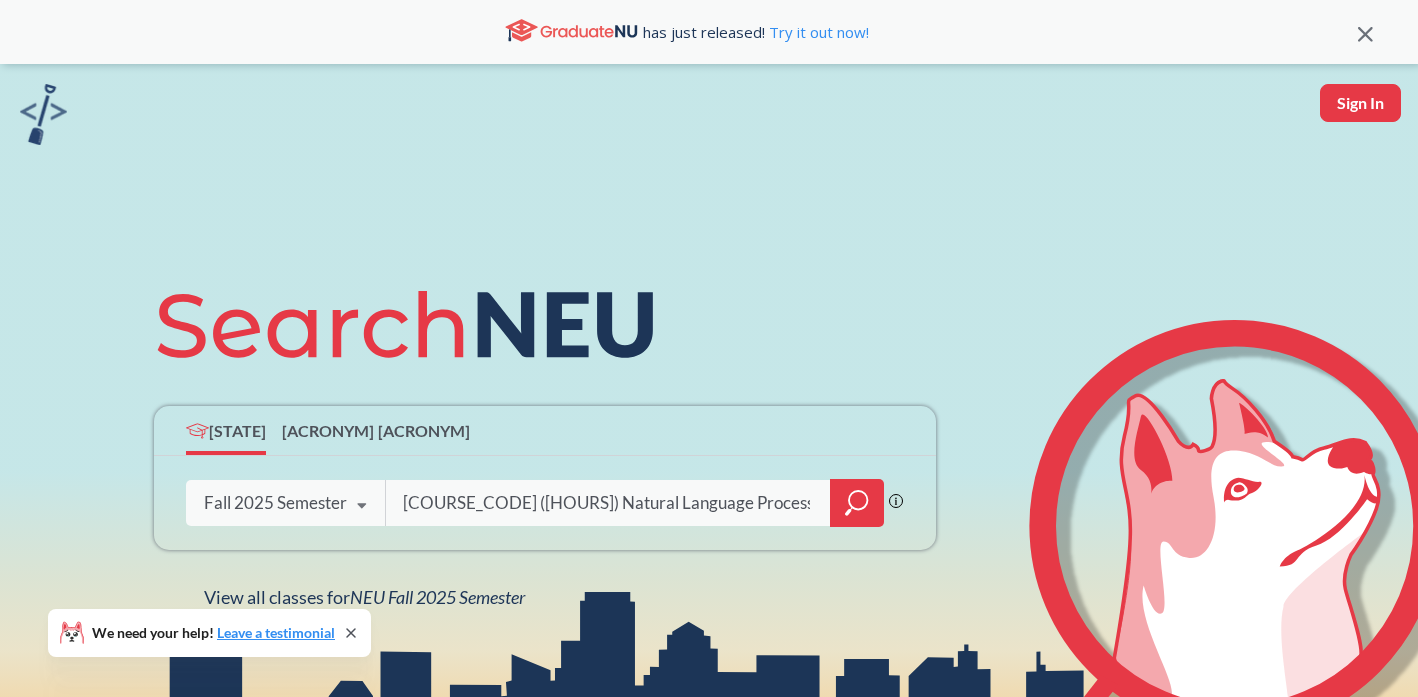 click on "[COURSE_CODE] ([HOURS]) Natural Language Processing" at bounding box center [609, 503] 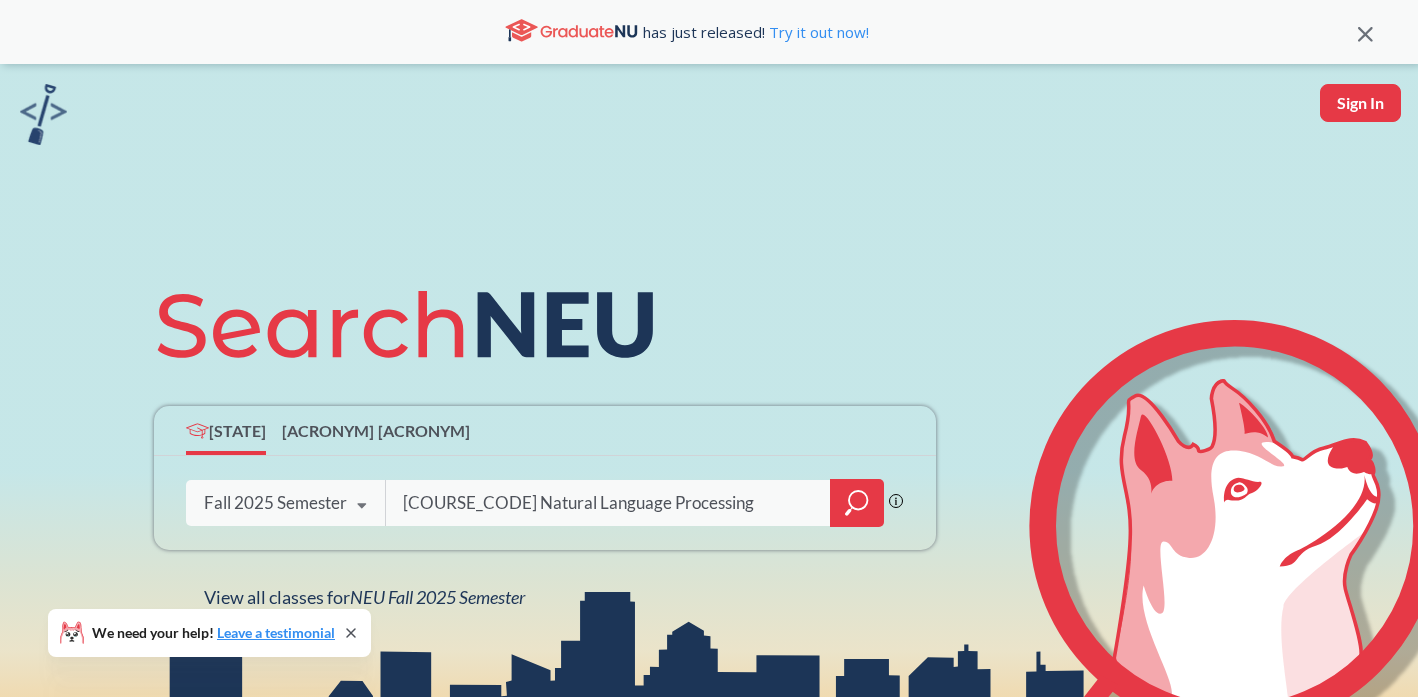 type on "[COURSE_CODE] Natural Language Processing" 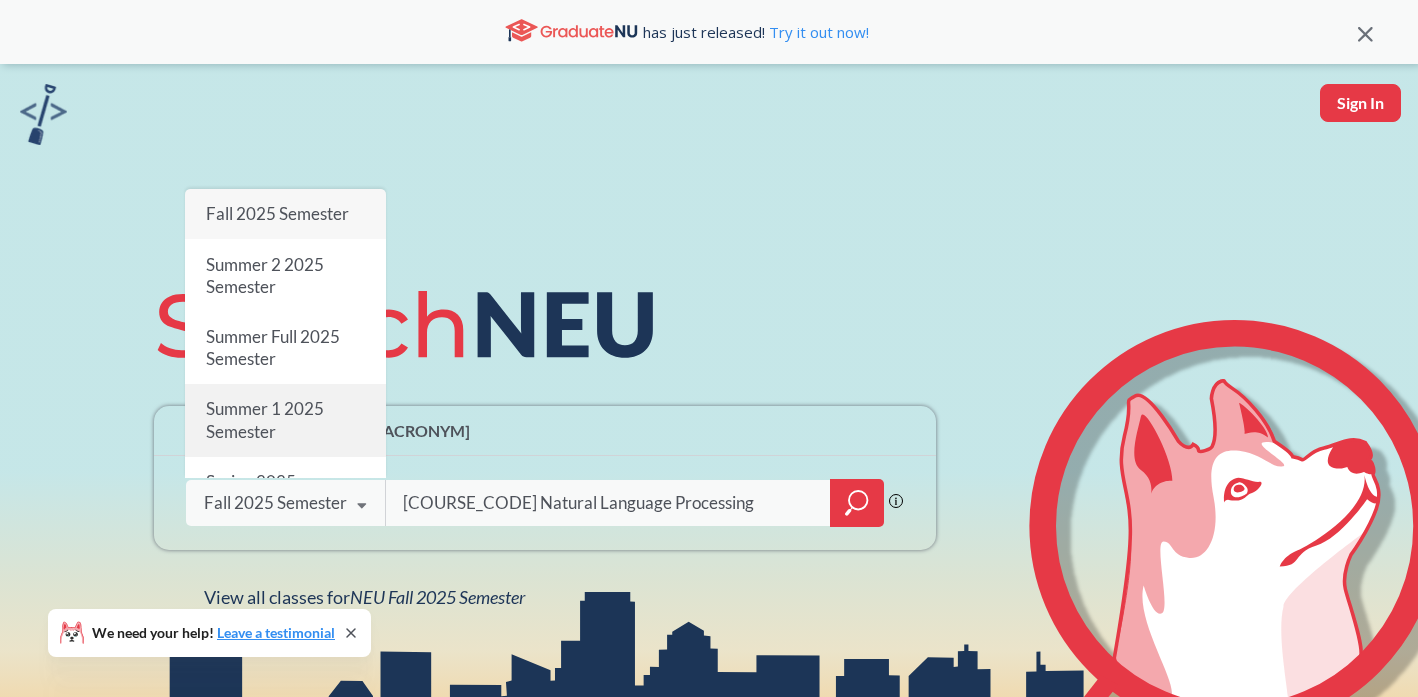 click on "Summer 1 2025 Semester" at bounding box center [285, 421] 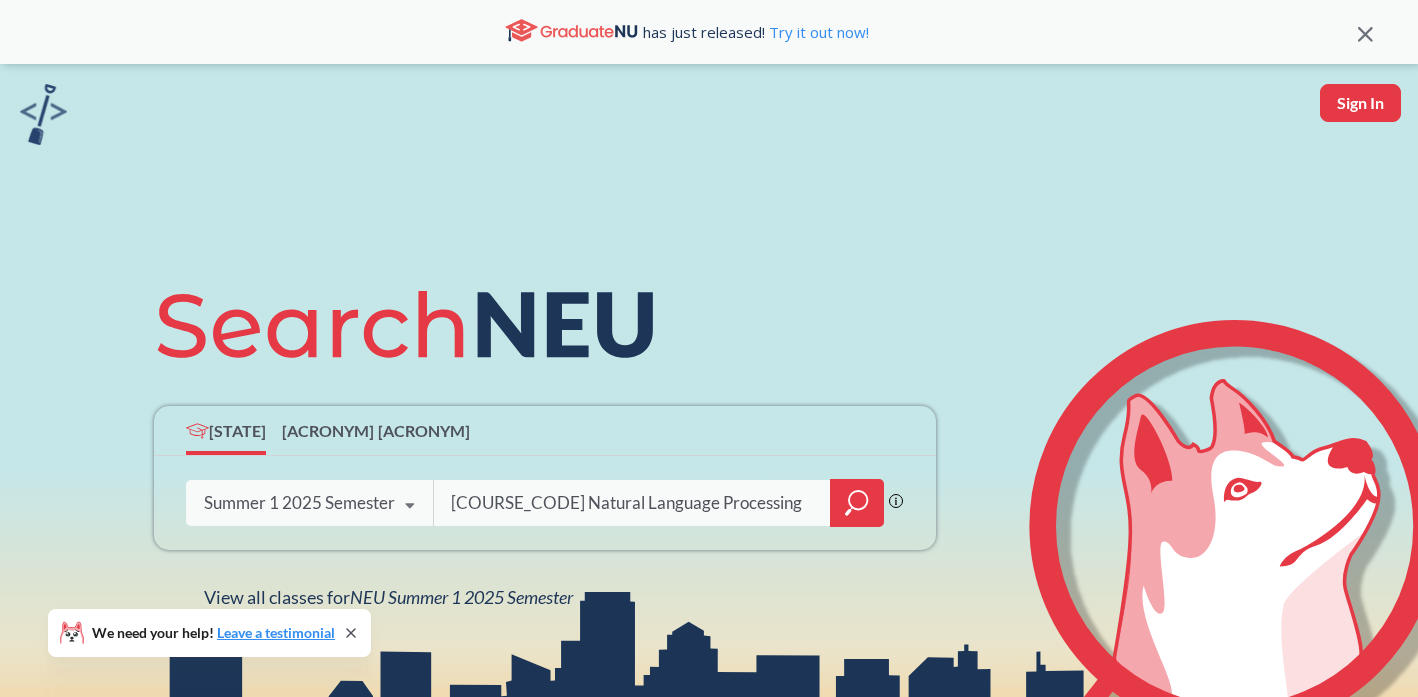 click 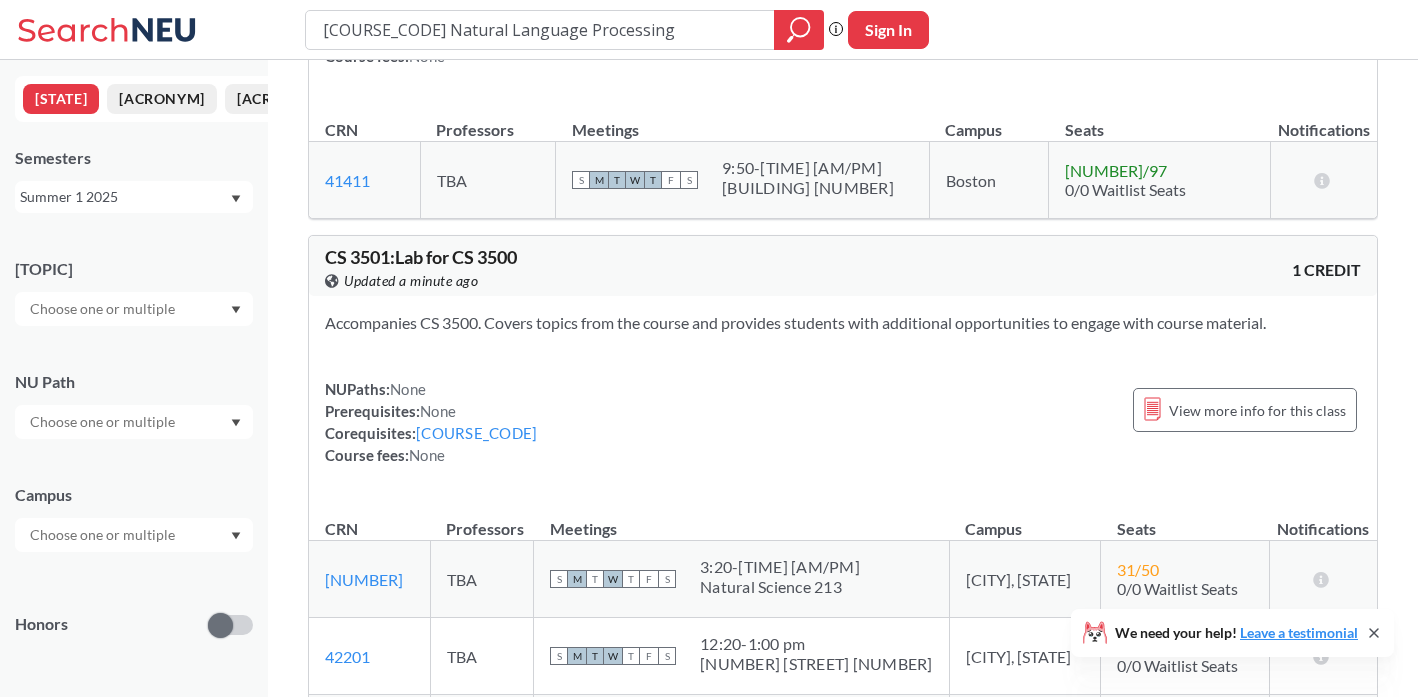 scroll, scrollTop: 449, scrollLeft: 0, axis: vertical 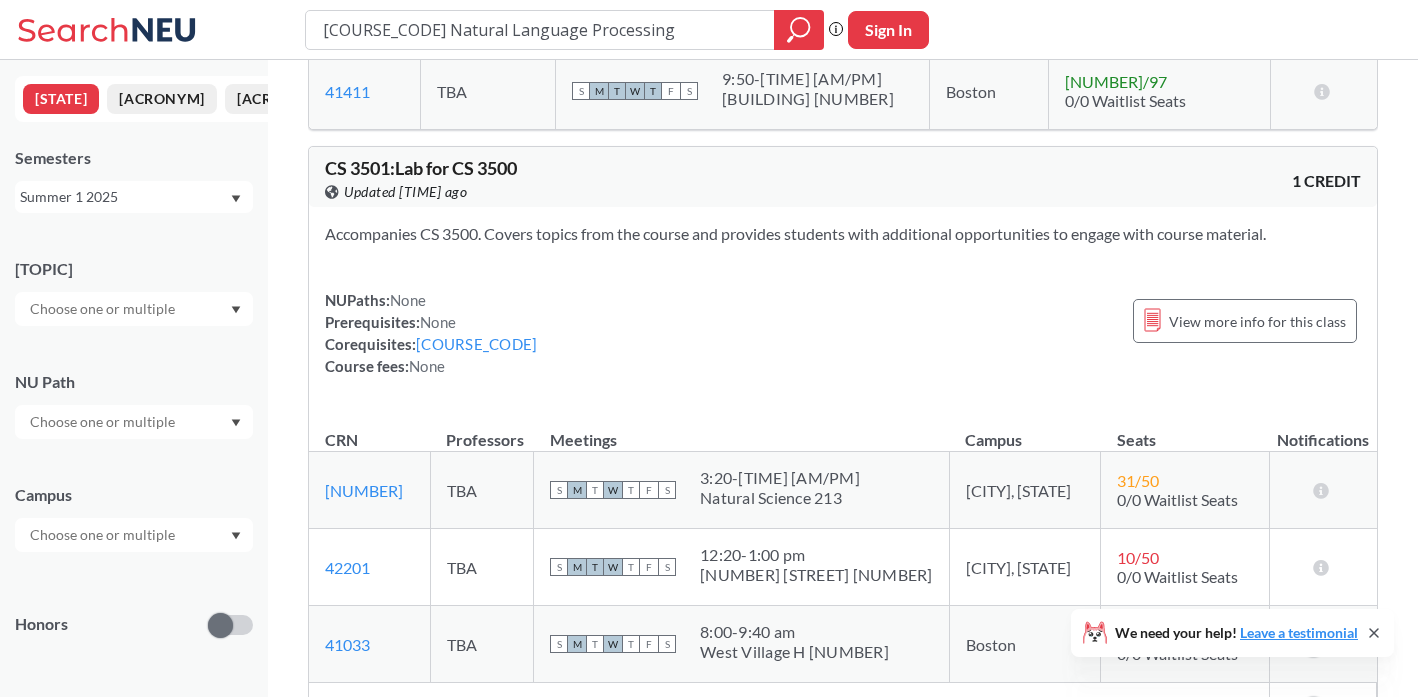 click on "Summer 1 2025" at bounding box center (124, 197) 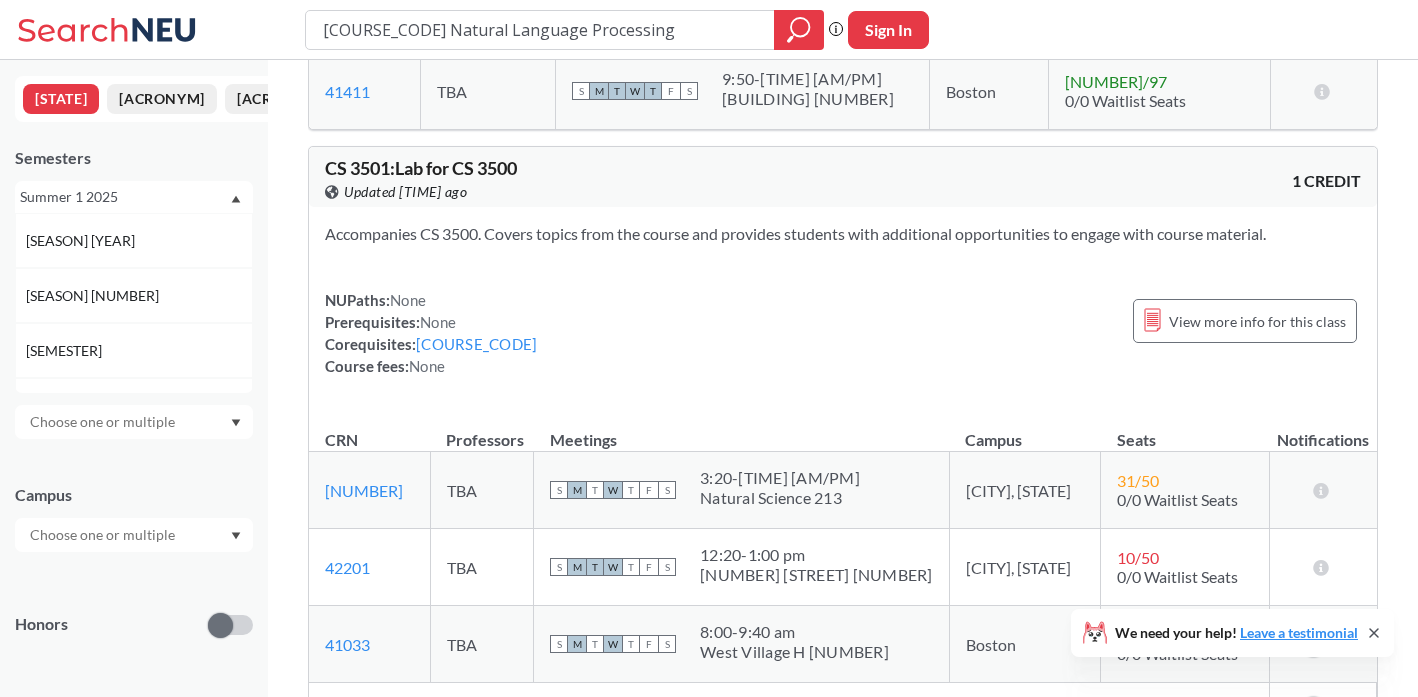 click on "[SEASON] [YEAR]" at bounding box center (139, 241) 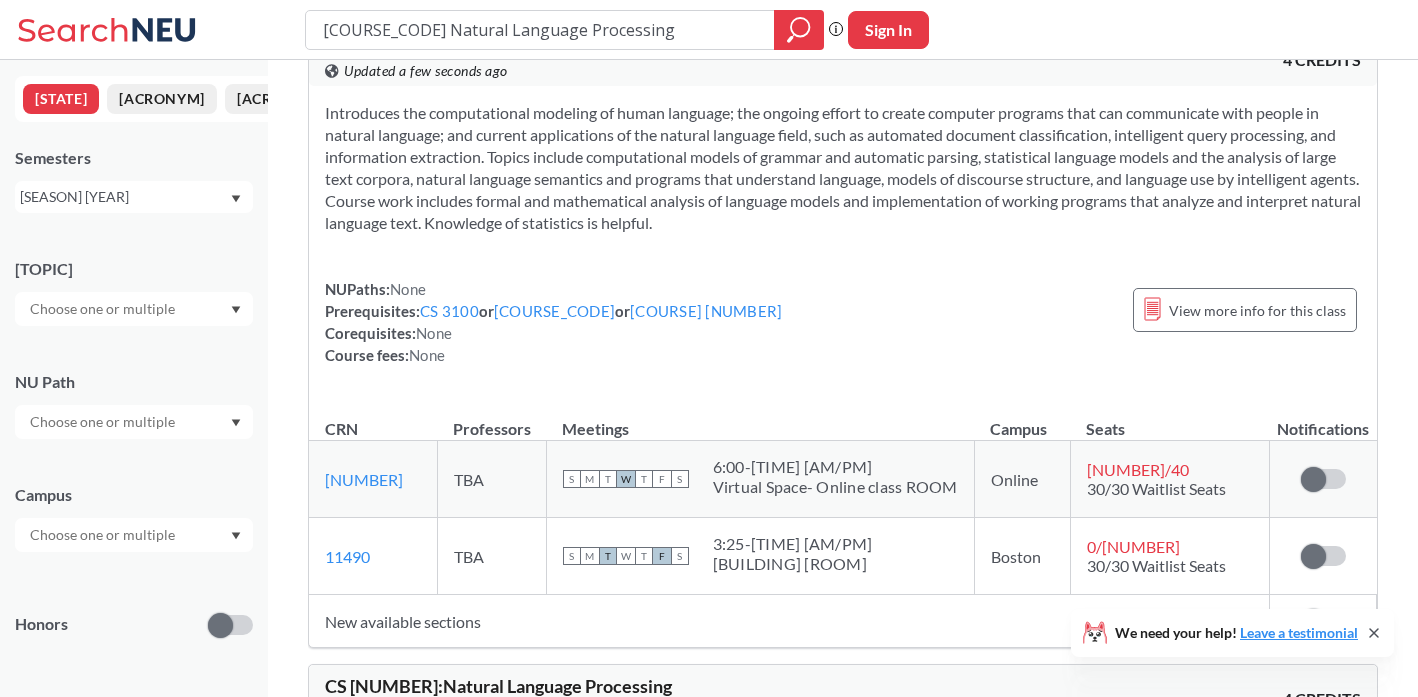 scroll, scrollTop: 0, scrollLeft: 0, axis: both 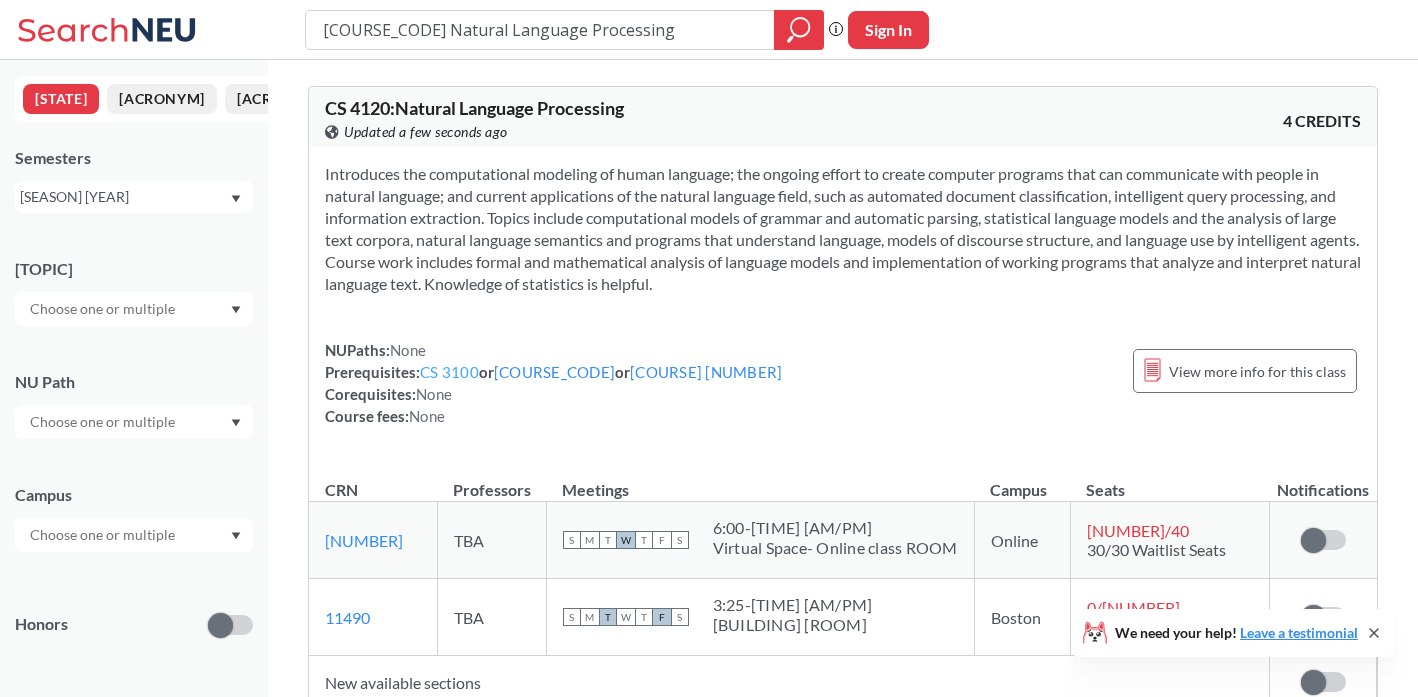 click on "CS 3100" at bounding box center (449, 372) 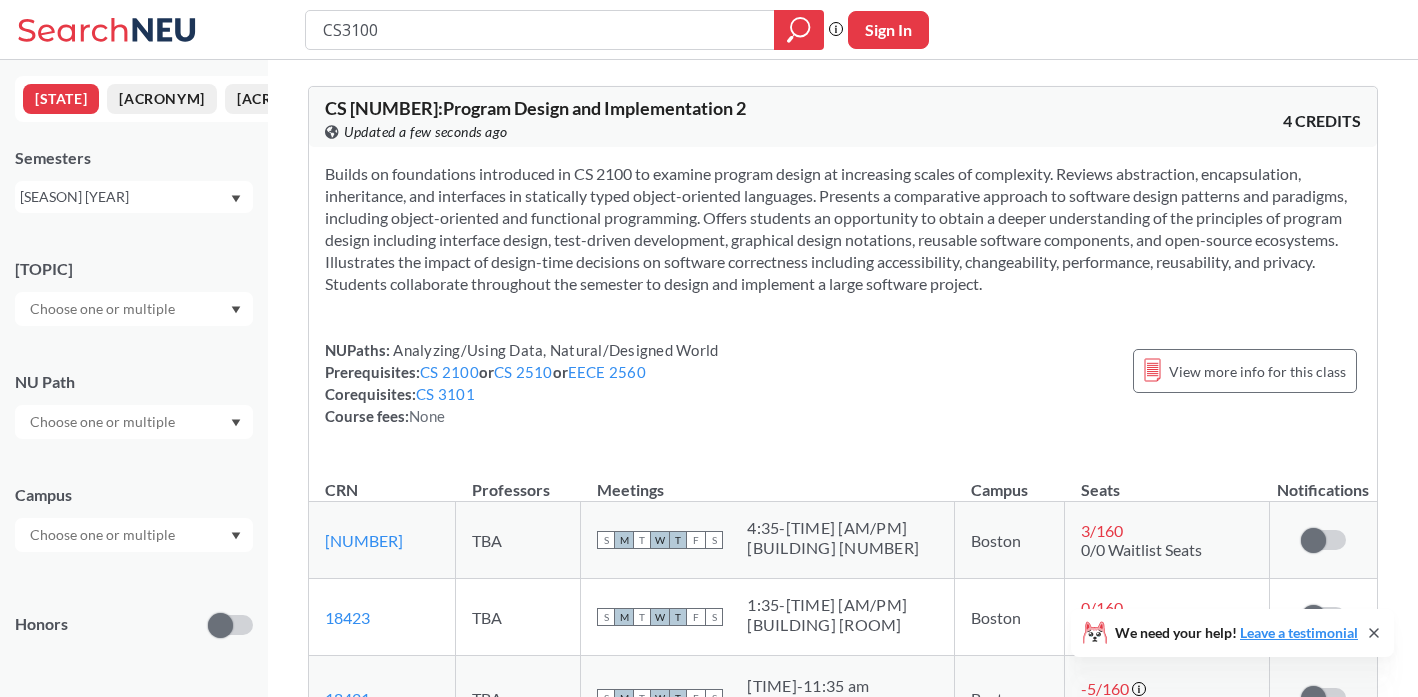 type on "[COURSE_CODE] Natural Language Processing" 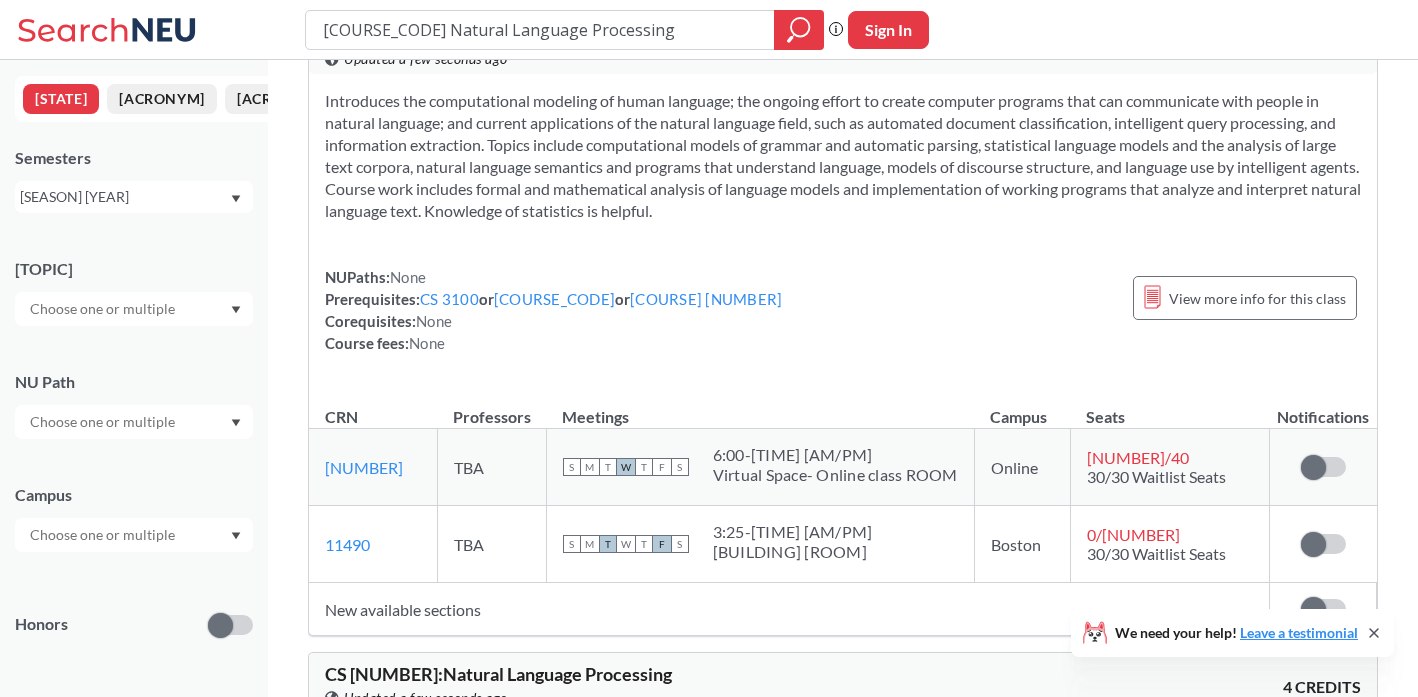 scroll, scrollTop: 74, scrollLeft: 0, axis: vertical 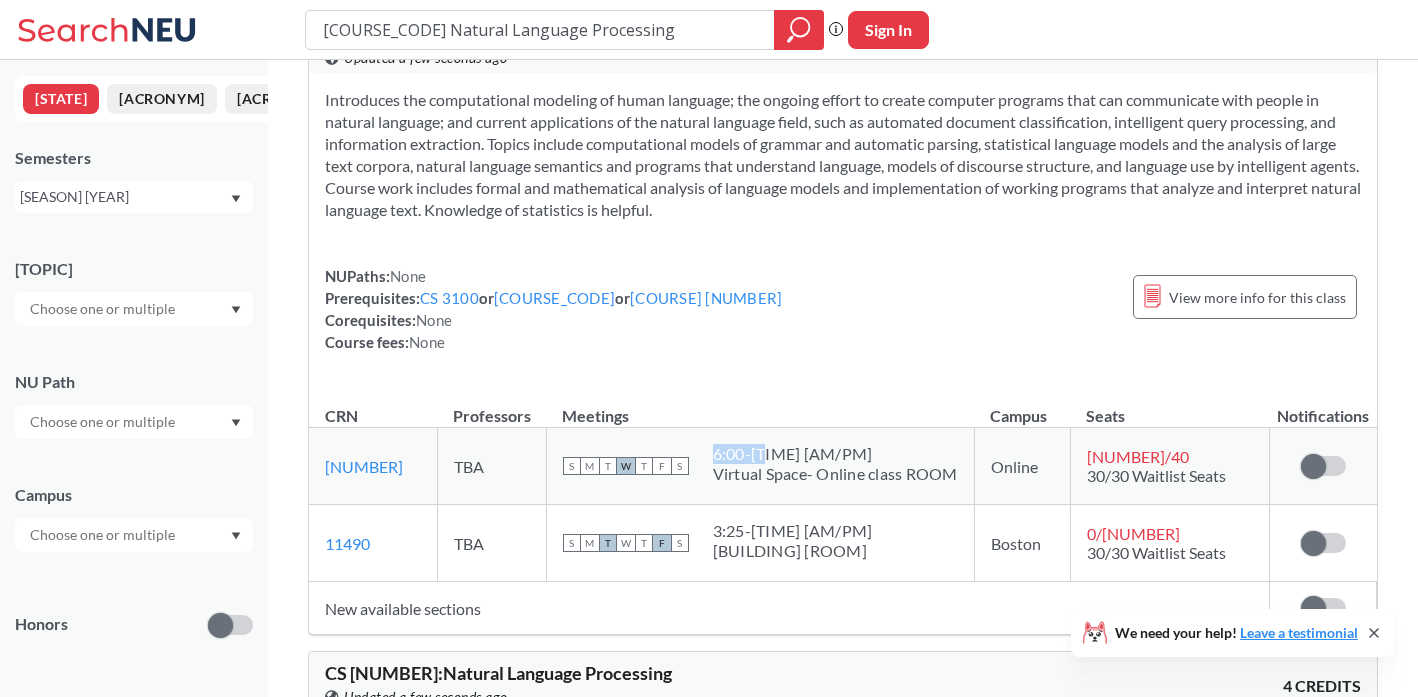 drag, startPoint x: 742, startPoint y: 459, endPoint x: 905, endPoint y: 486, distance: 165.22107 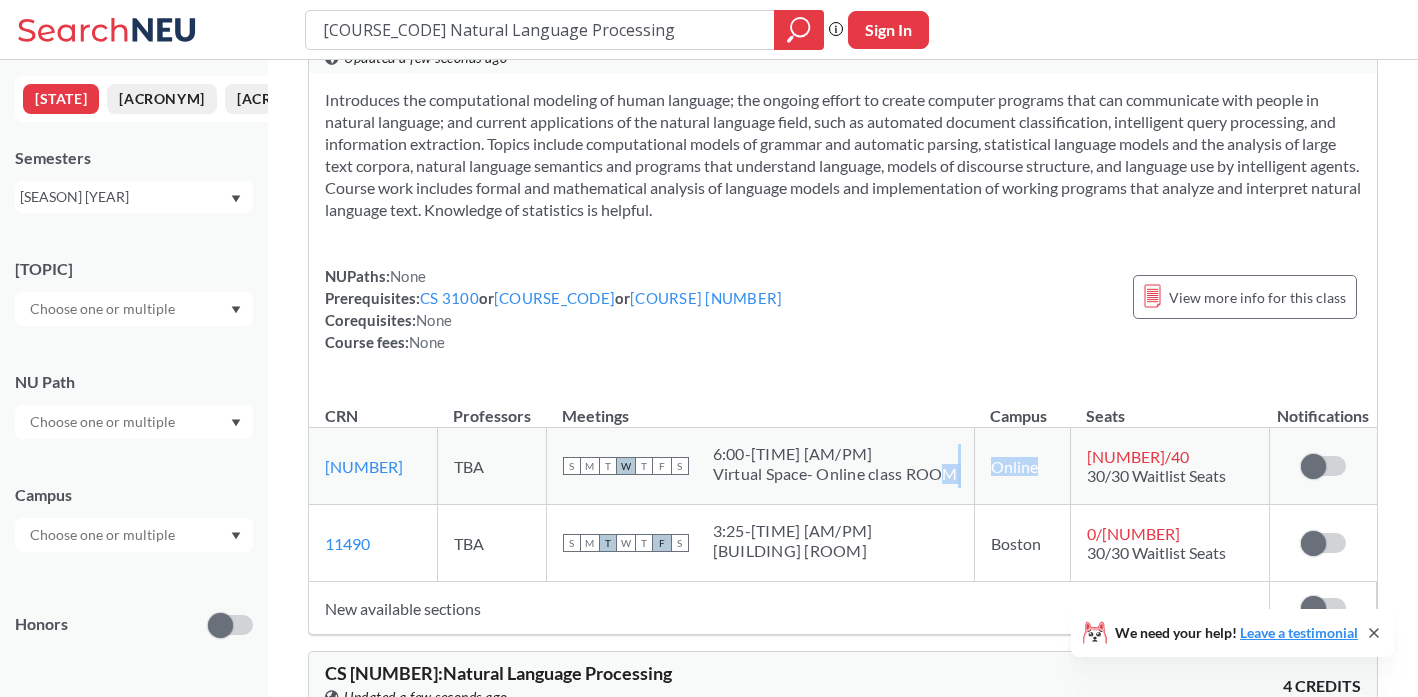 drag, startPoint x: 993, startPoint y: 473, endPoint x: 923, endPoint y: 473, distance: 70 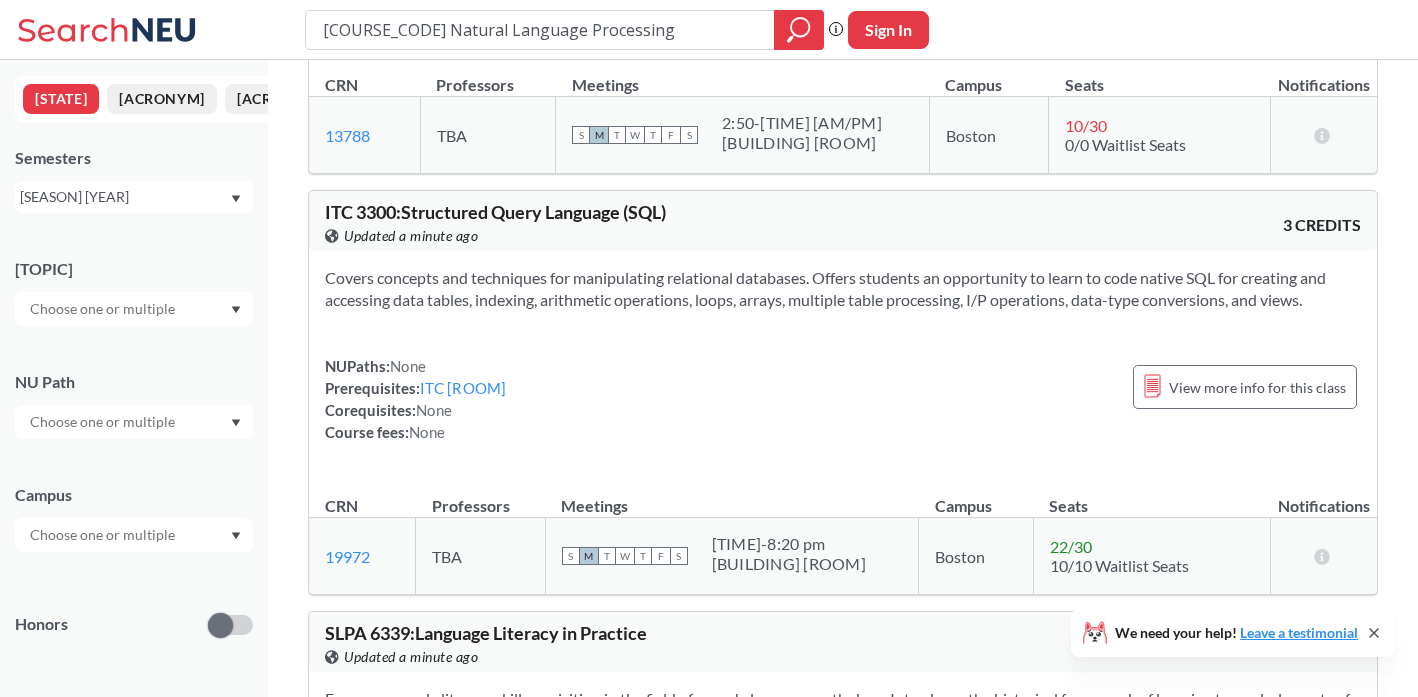 scroll, scrollTop: 16498, scrollLeft: 0, axis: vertical 